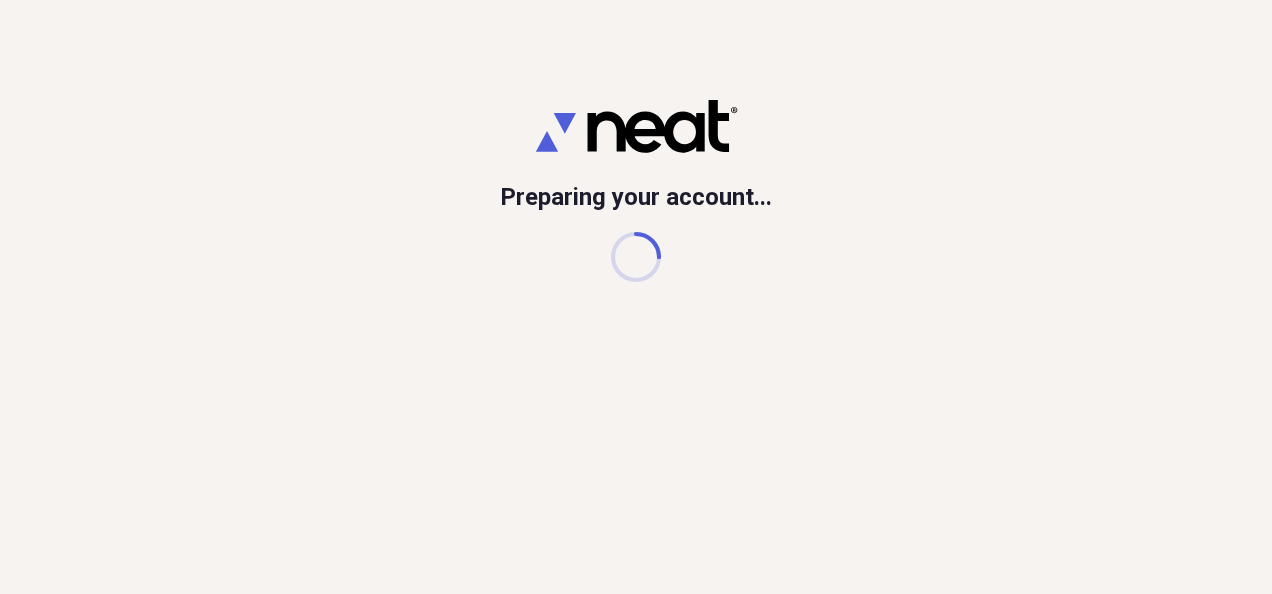 scroll, scrollTop: 0, scrollLeft: 0, axis: both 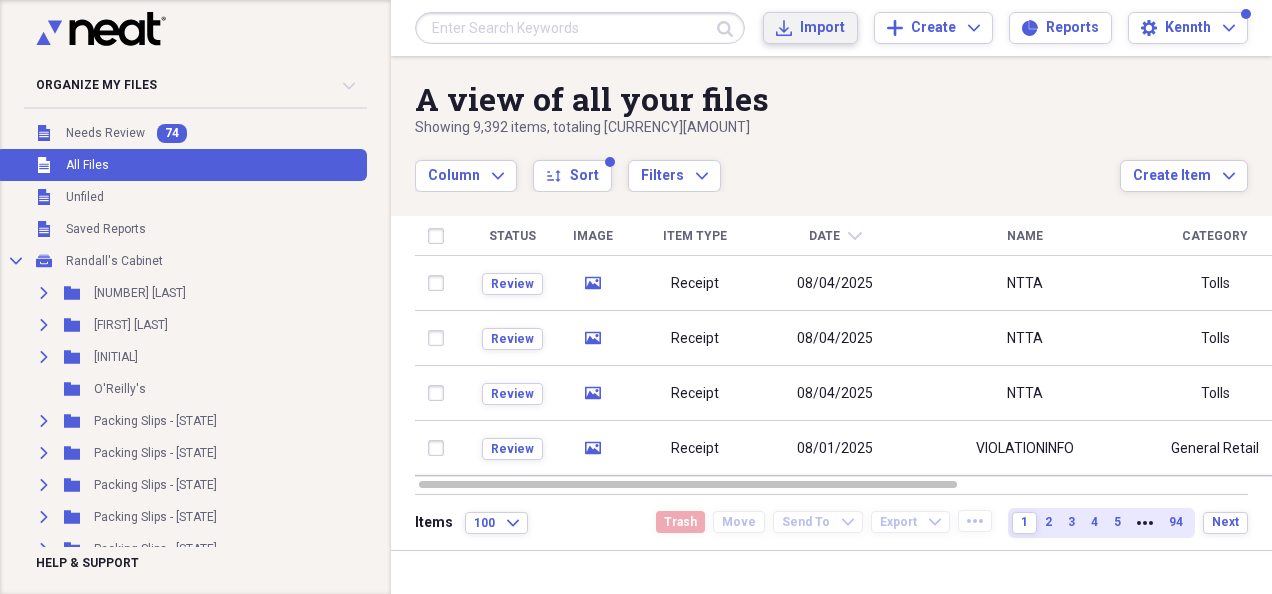 click on "Import Import" at bounding box center (810, 28) 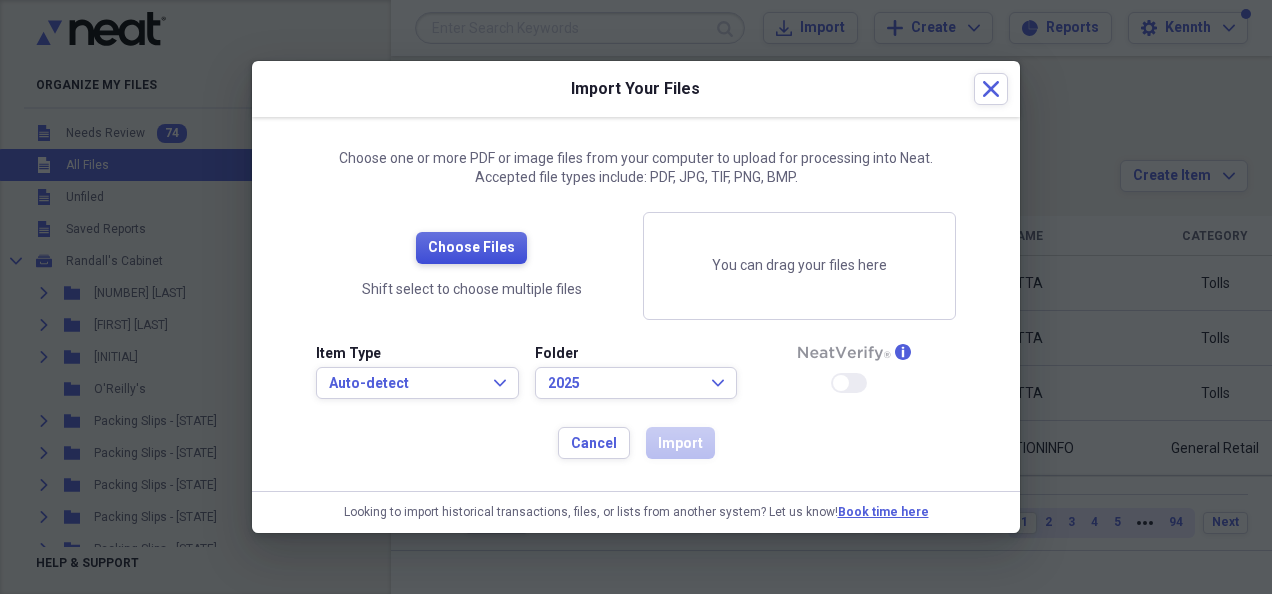 click on "Choose Files" at bounding box center [471, 248] 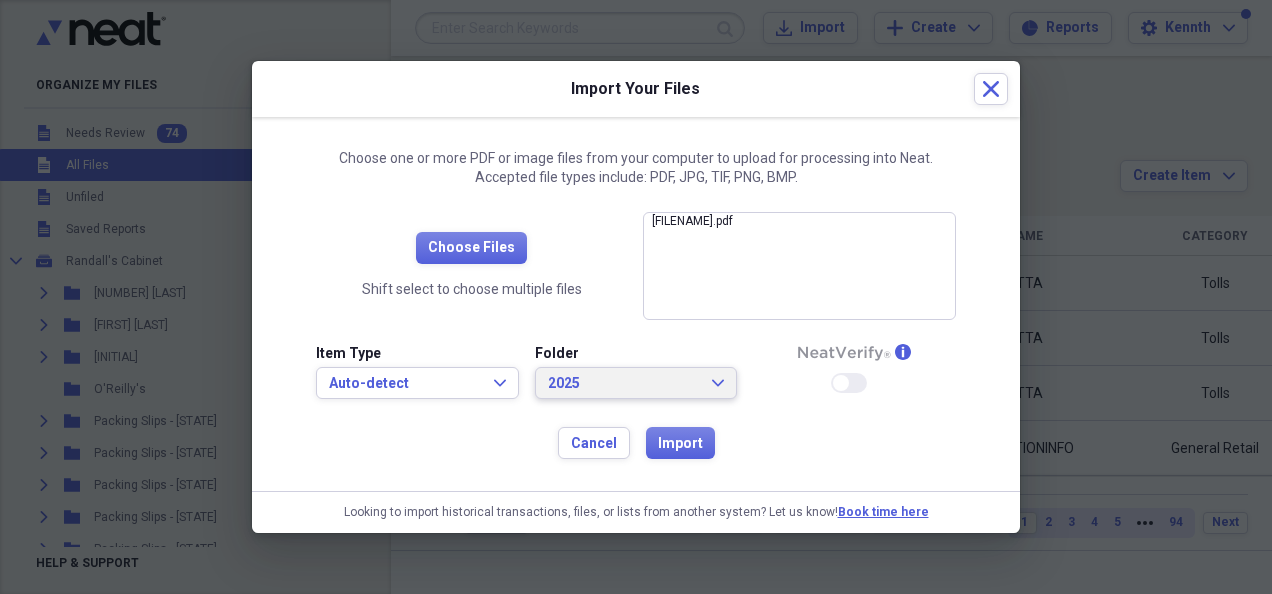 click on "Expand" 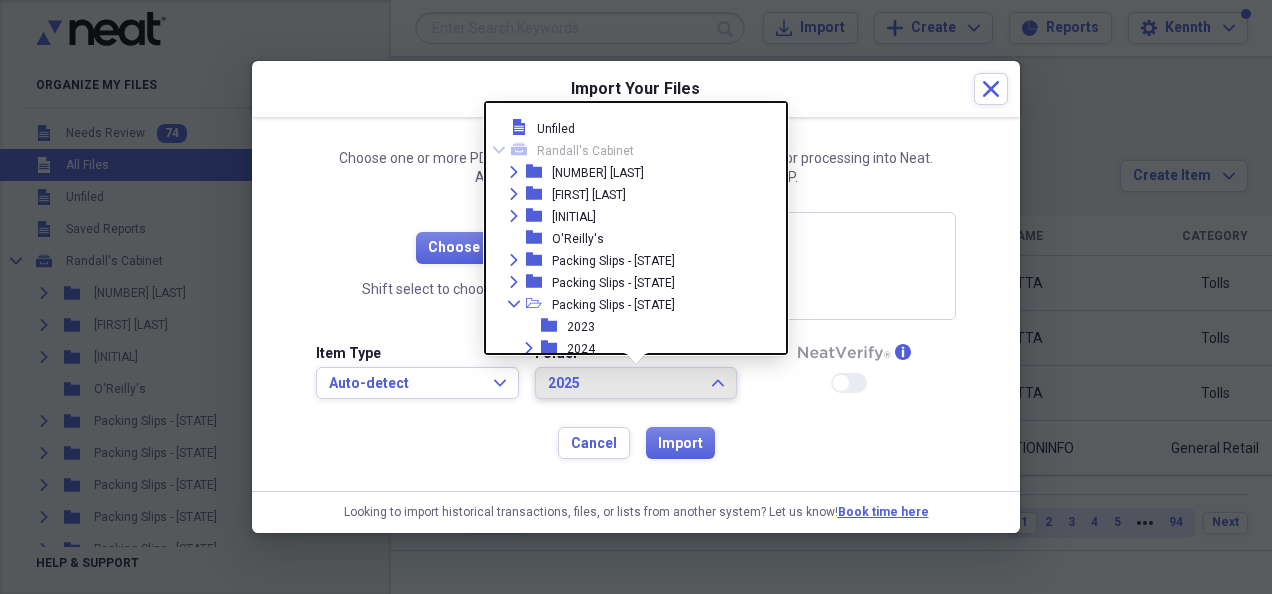 click on "file Unfiled   Collapse mycabinet [LAST]'s Cabinet   Expand folder [NUMBER] [LAST]   Expand folder [FIRST] [LAST]   Expand folder [INITIAL]   folder [LAST]'s   Expand folder Packing Slips - [STATE]   Expand folder Packing Slips - [STATE]   Collapse open-folder Packing Slips - [STATE]   folder [YEAR]   Expand folder [YEAR]   Collapse open-folder [YEAR]   check folder [MONTH]   folder [MONTH]   folder [MONTH]   Expand folder Packing Slips - [STATE]   Collapse open-folder [YEAR]   folder [YEAR]   folder Expense Reports   folder Personal   Collapse open-folder" at bounding box center (636, 228) 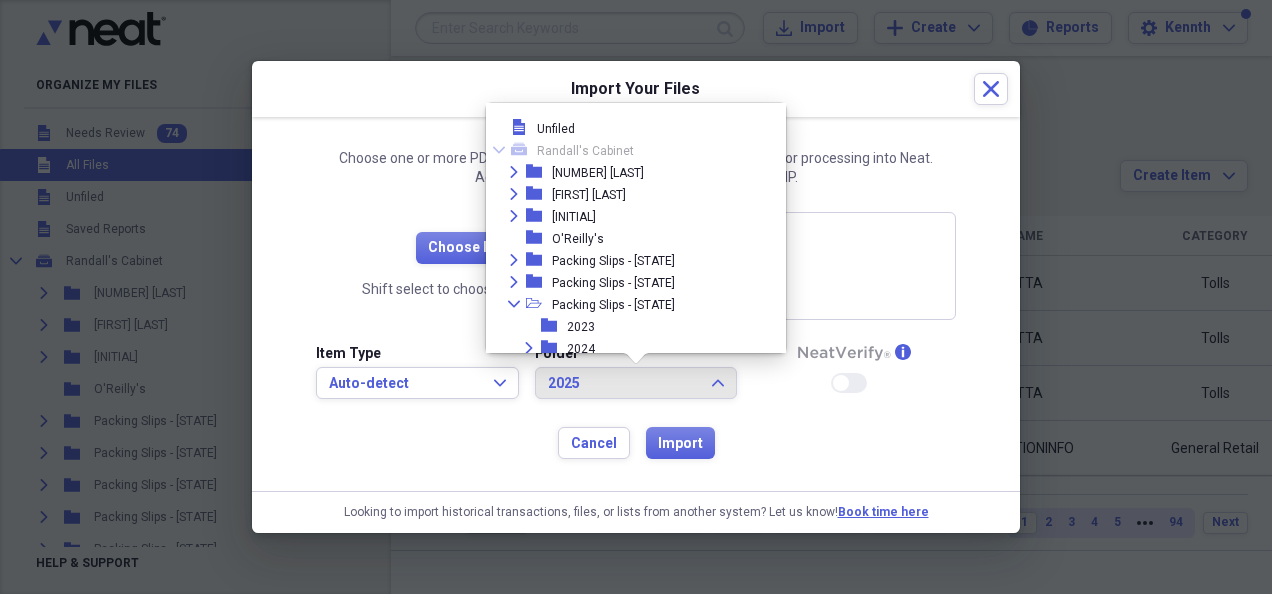 click on "Collapse" 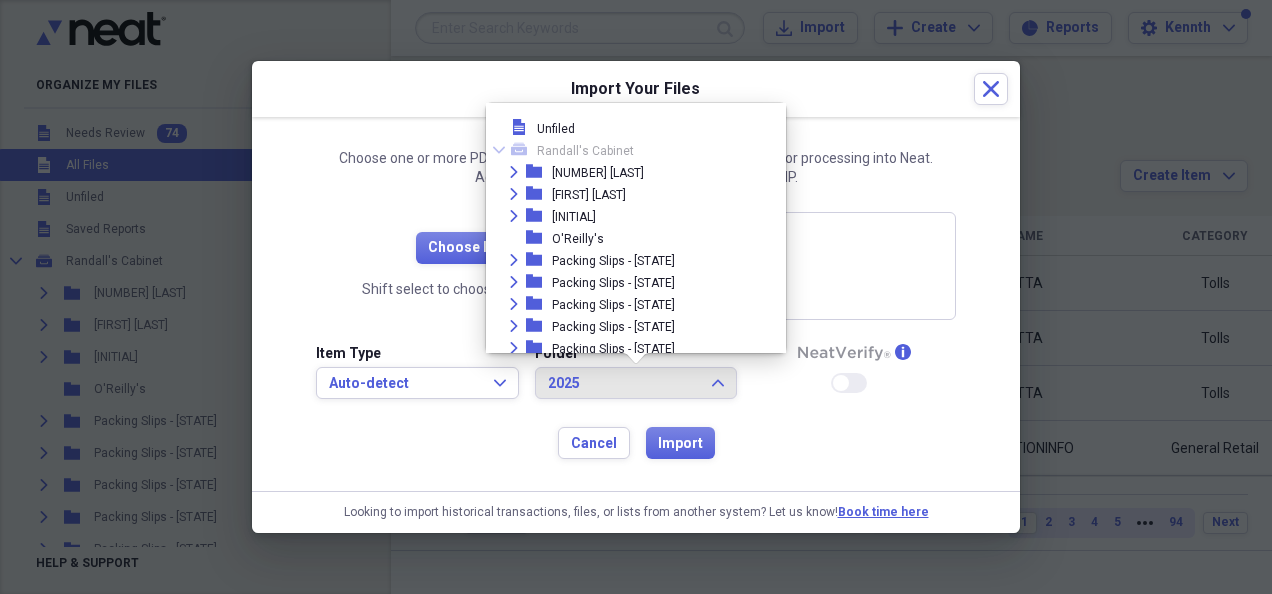 click on "Expand" 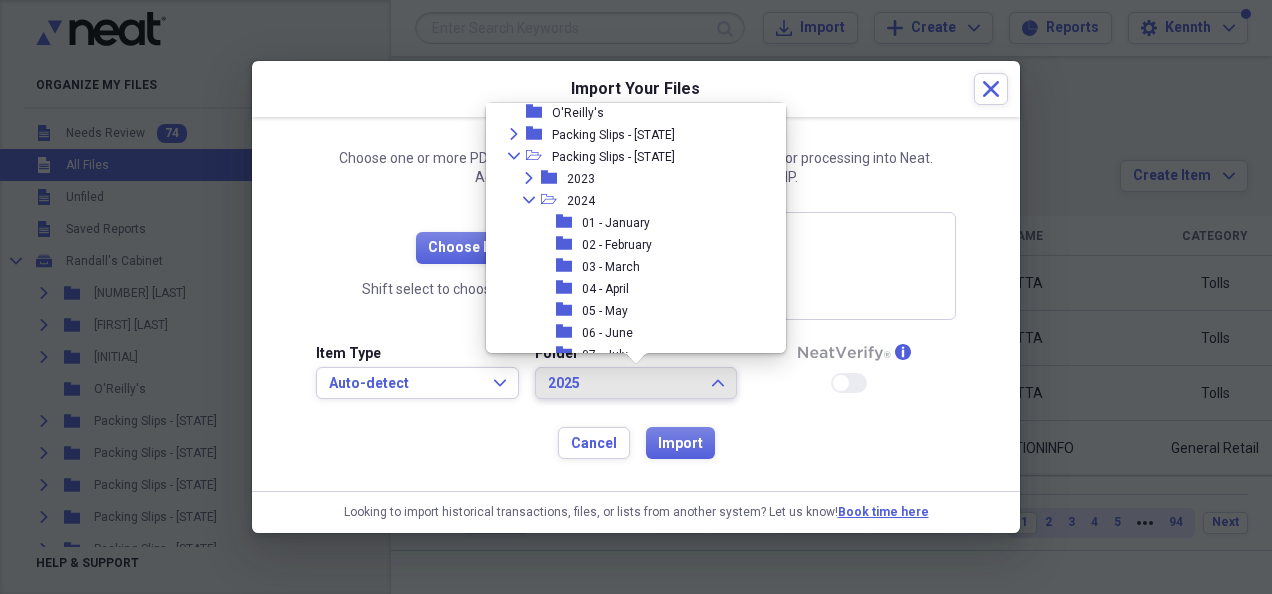 scroll, scrollTop: 55, scrollLeft: 0, axis: vertical 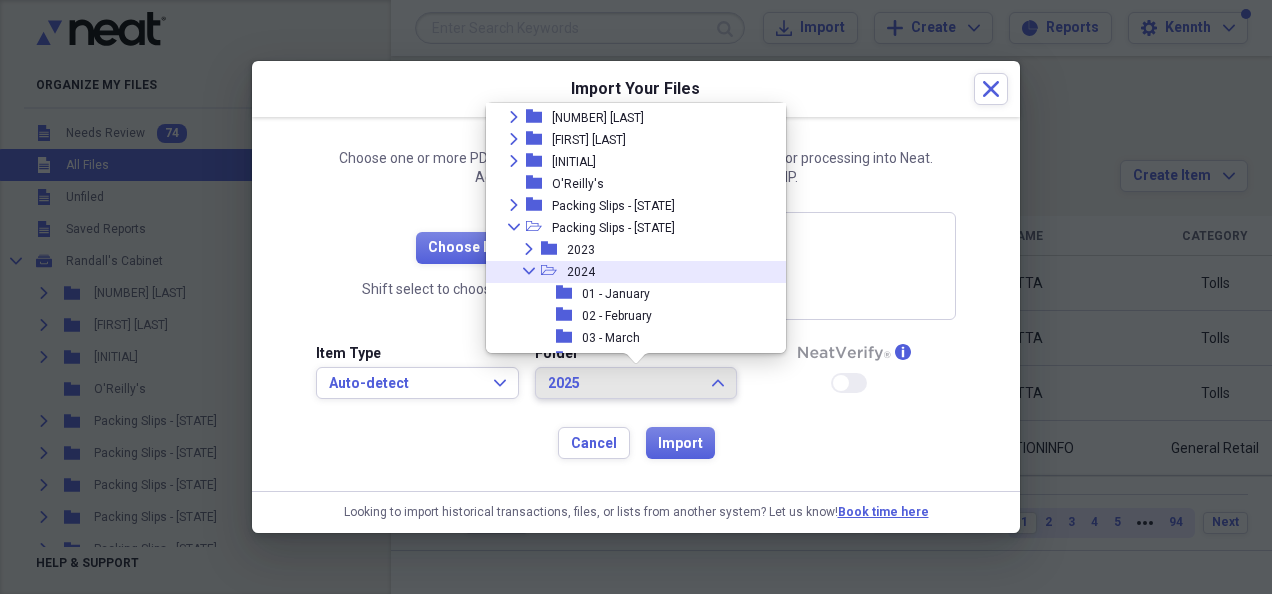 click on "Collapse" 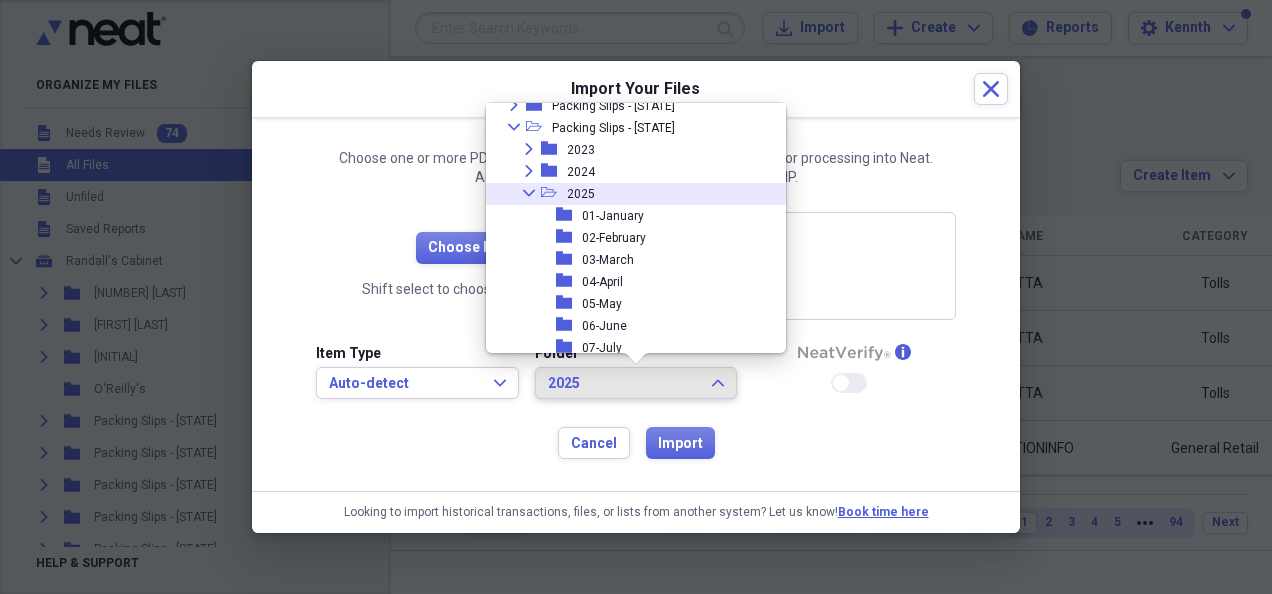 scroll, scrollTop: 255, scrollLeft: 0, axis: vertical 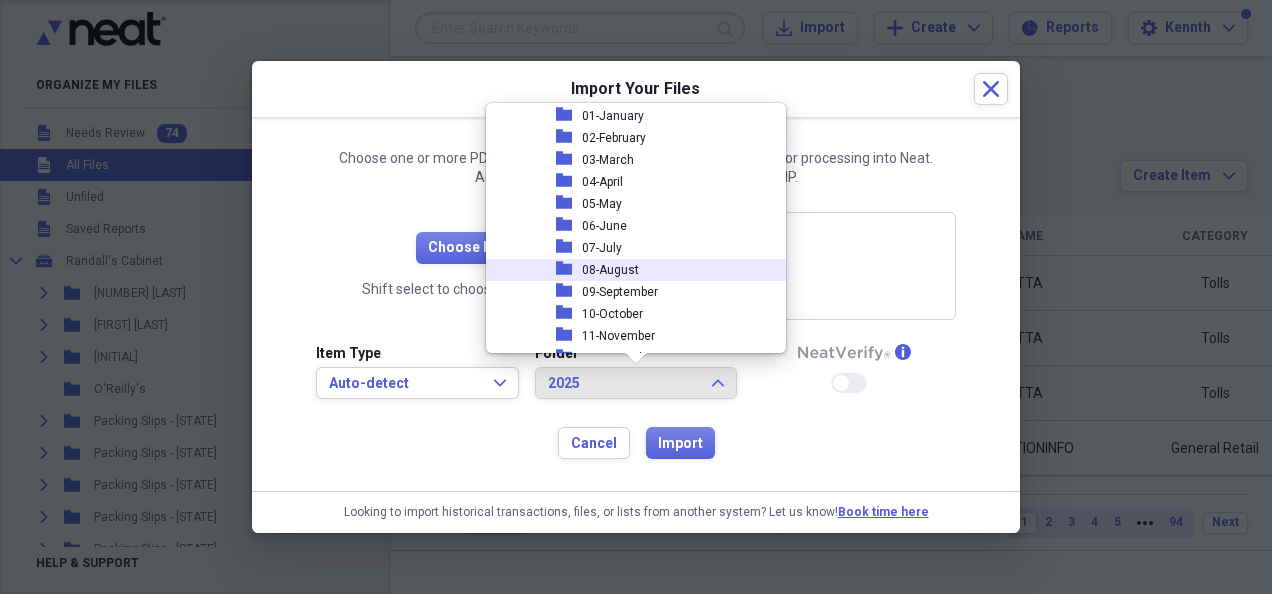 click on "08-August" at bounding box center (610, 270) 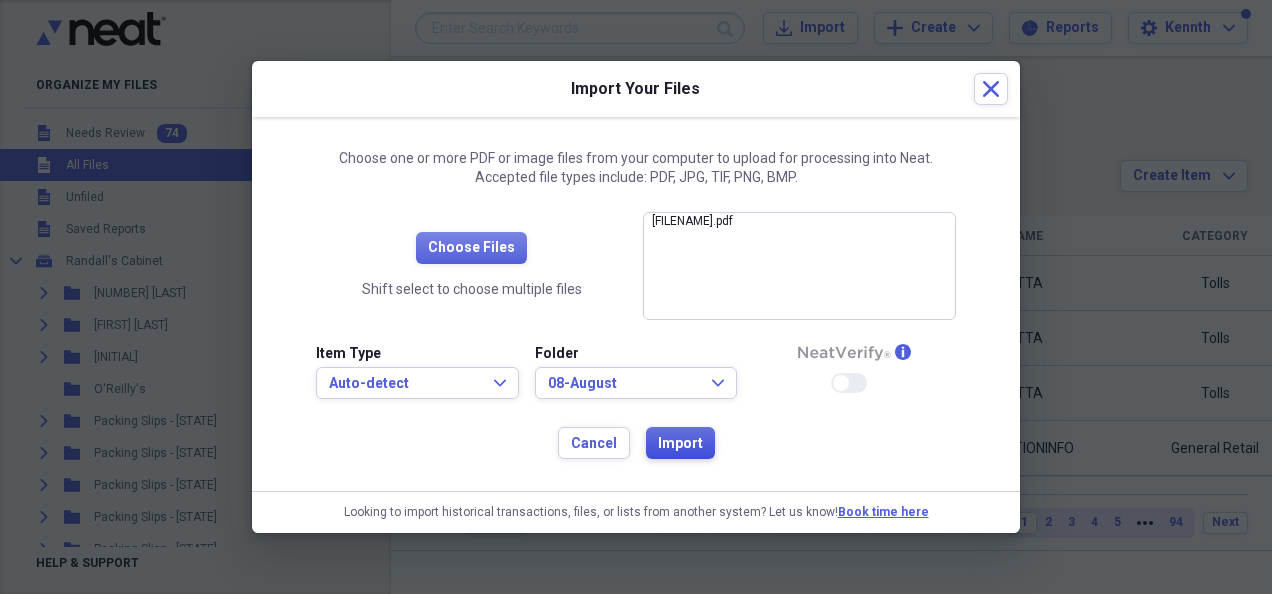 click on "Import" at bounding box center [680, 444] 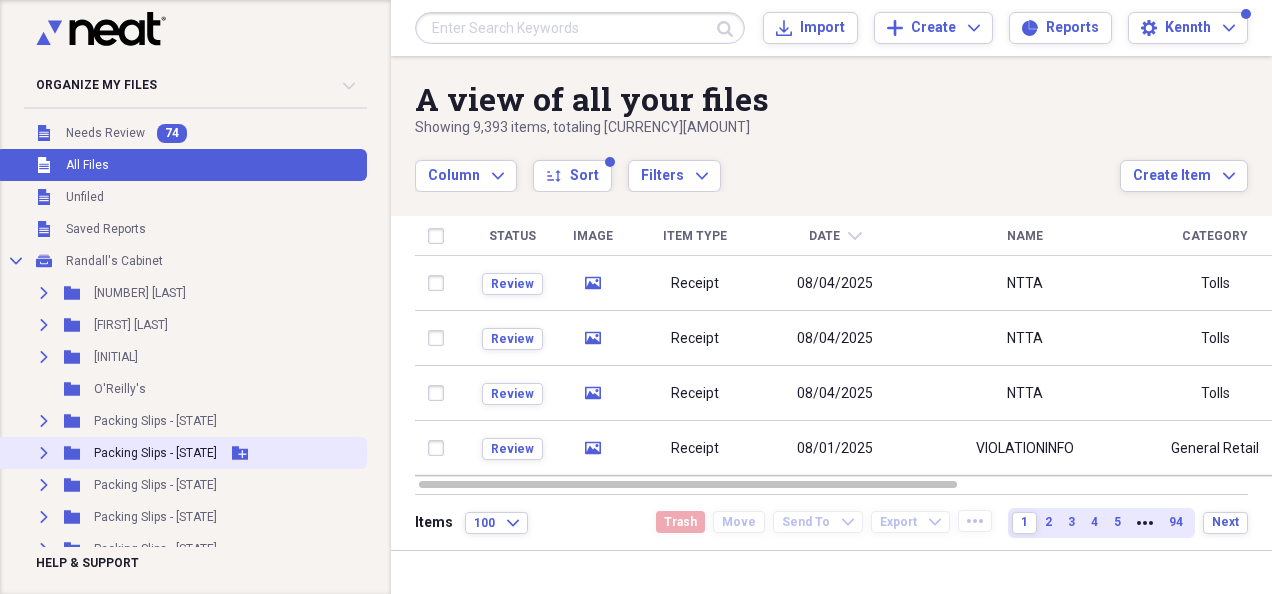click on "Expand" 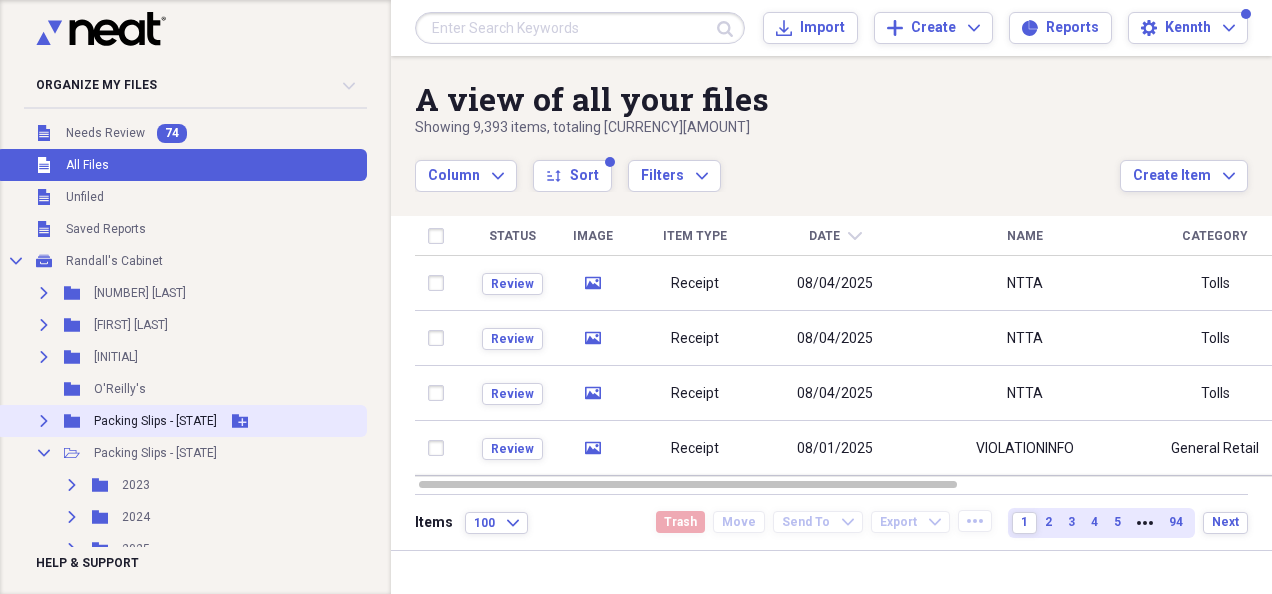 scroll, scrollTop: 100, scrollLeft: 0, axis: vertical 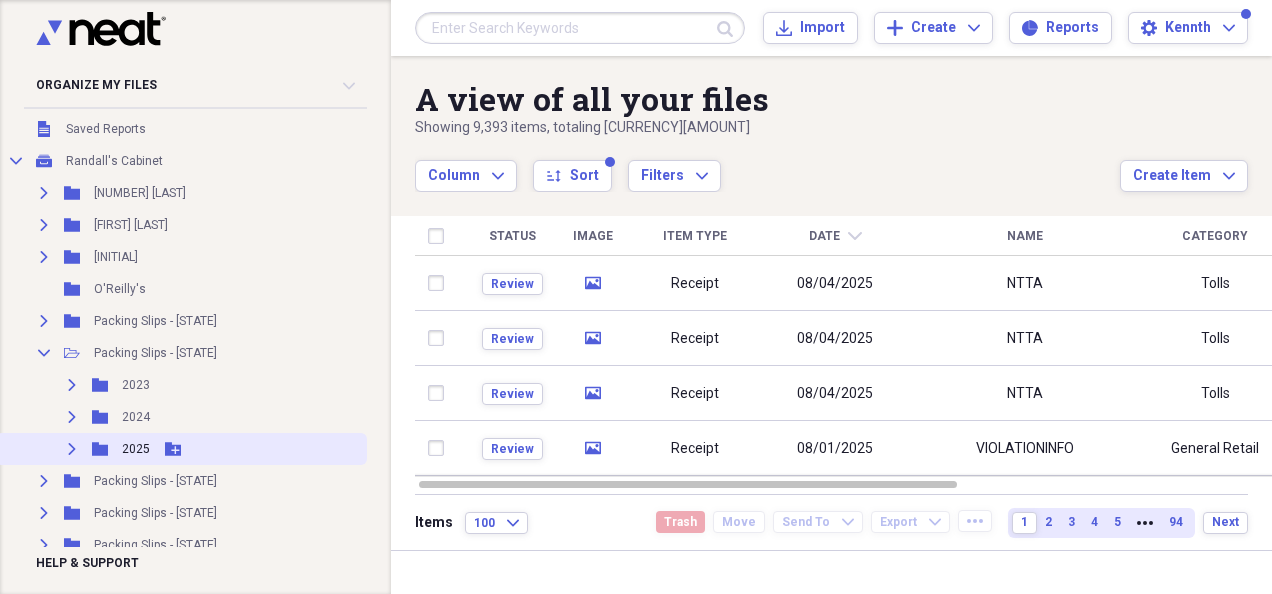 click on "Expand" 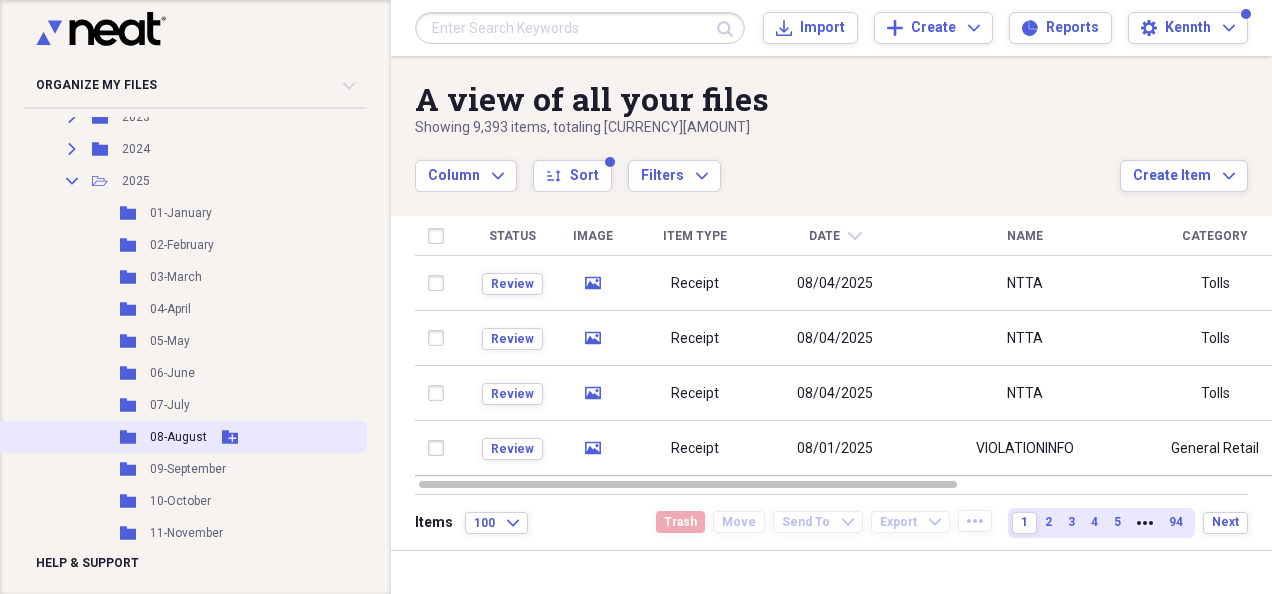 scroll, scrollTop: 400, scrollLeft: 0, axis: vertical 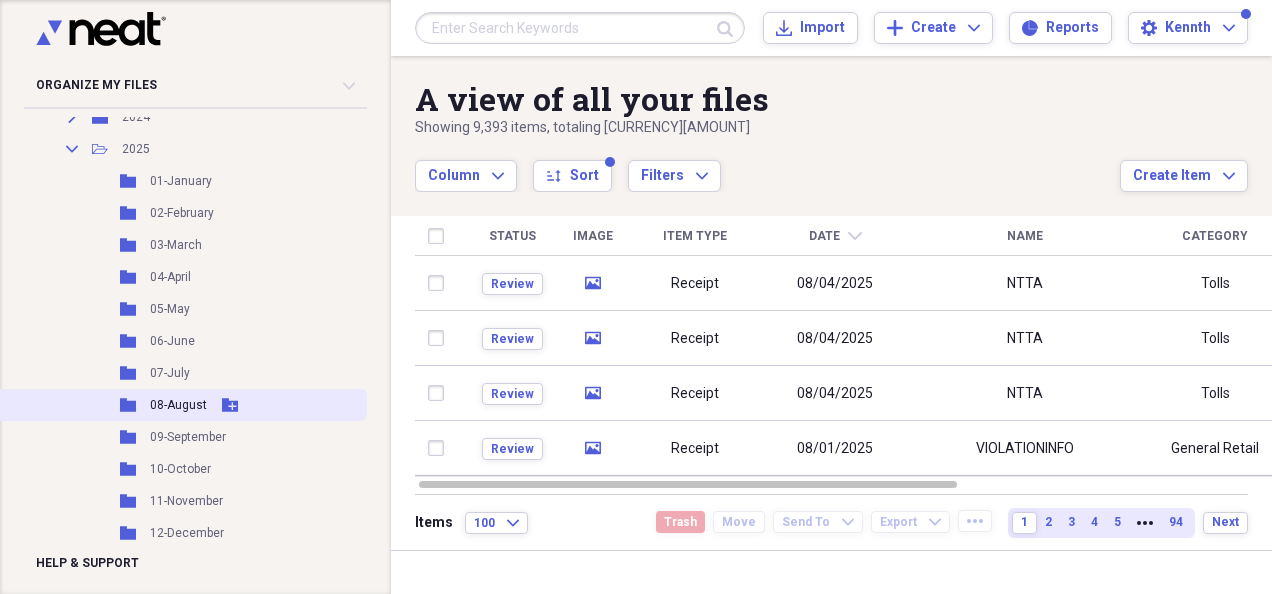 click on "08-August" at bounding box center [178, 405] 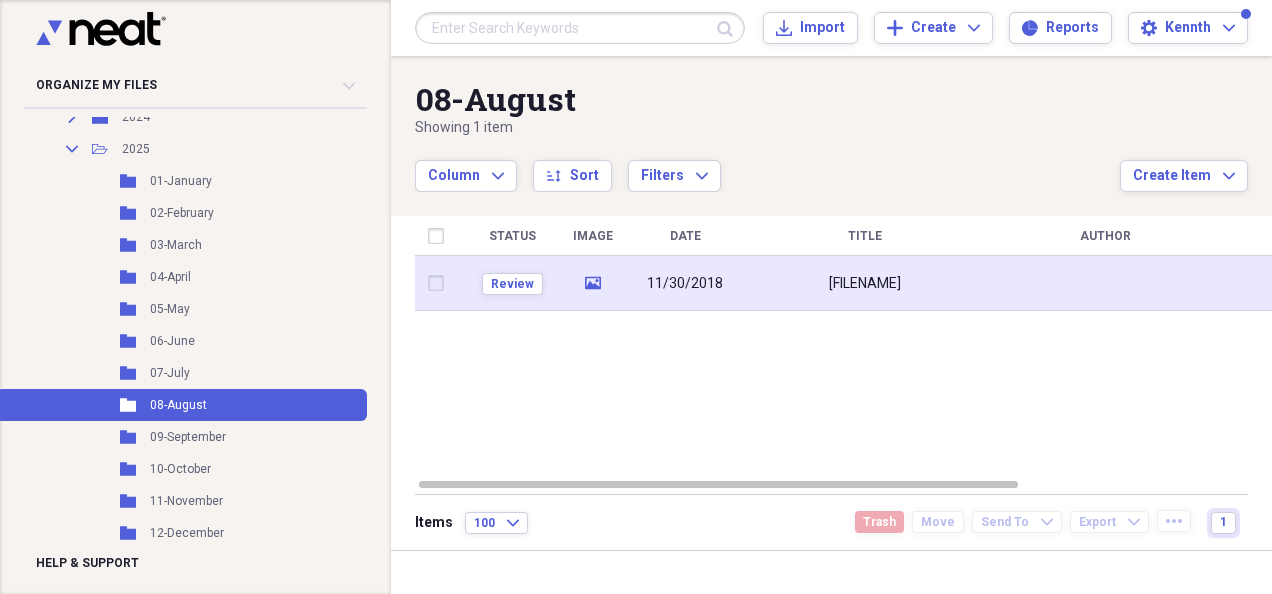 drag, startPoint x: 685, startPoint y: 276, endPoint x: 756, endPoint y: 293, distance: 73.00685 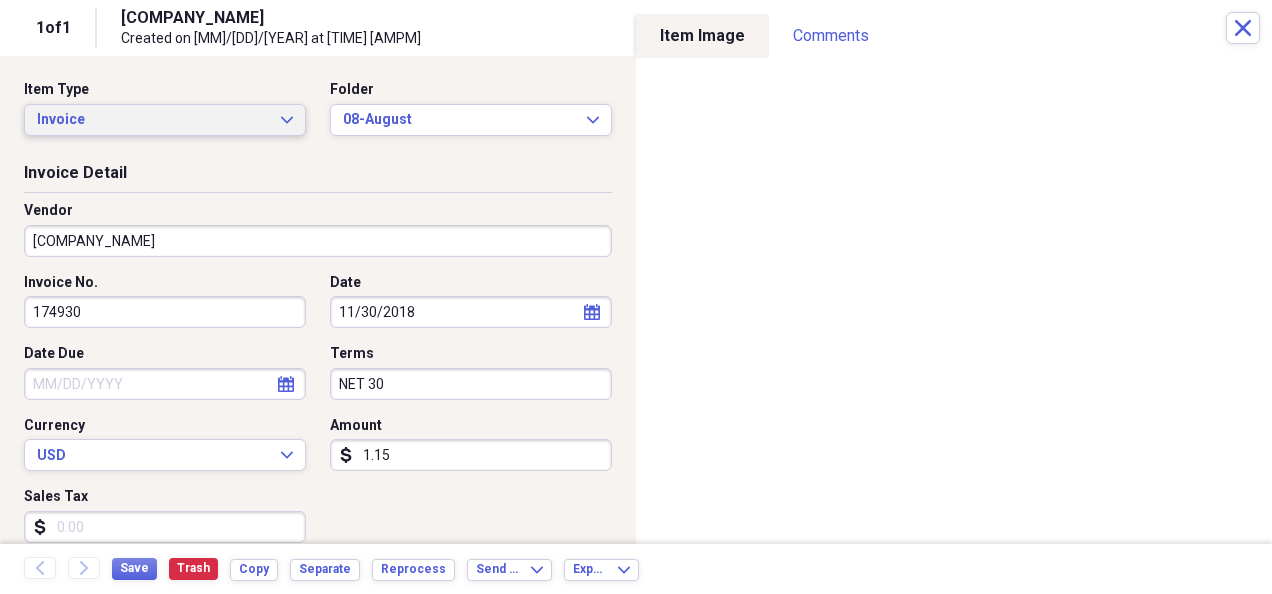 click on "Expand" 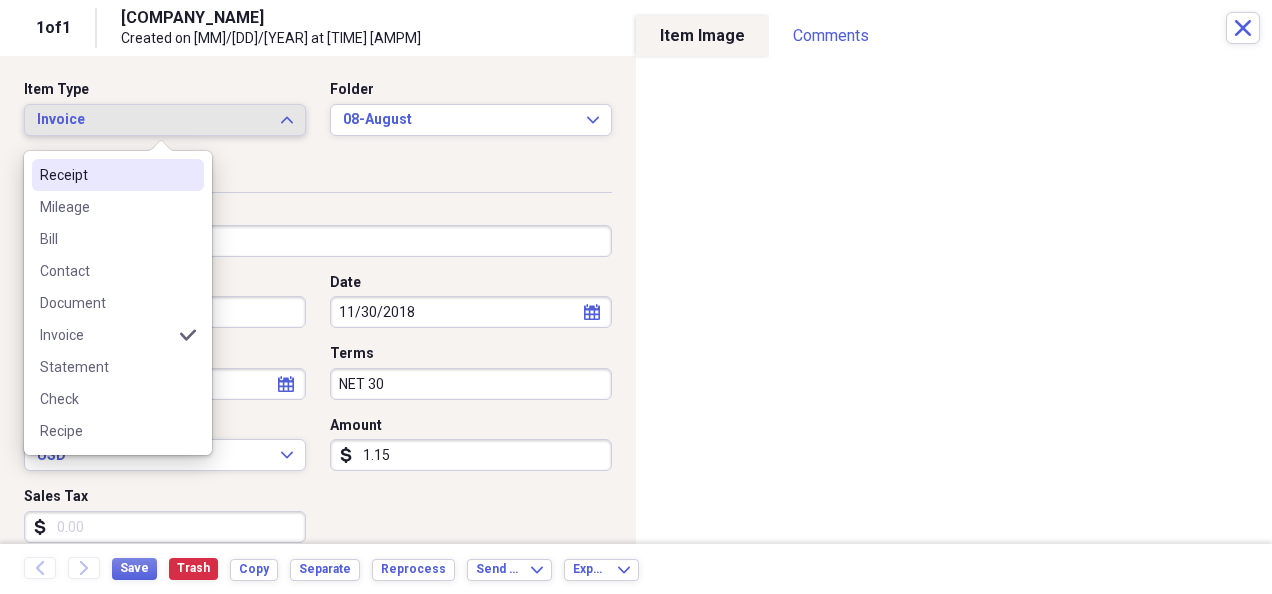 click on "Receipt" at bounding box center [106, 175] 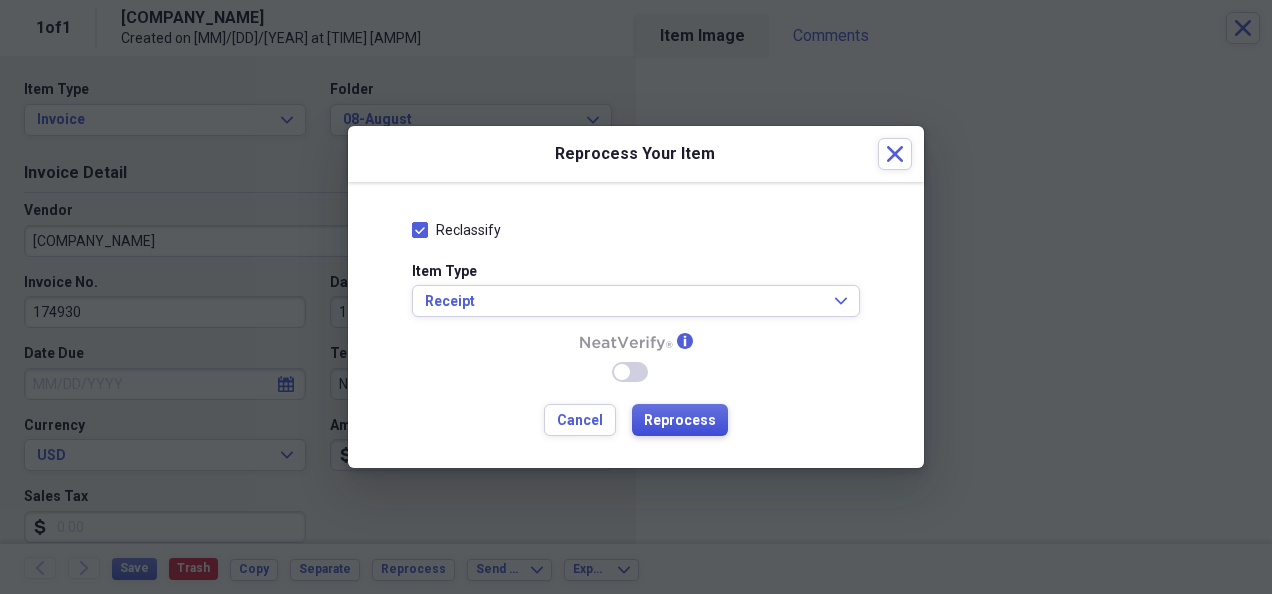click on "Reprocess" at bounding box center (680, 421) 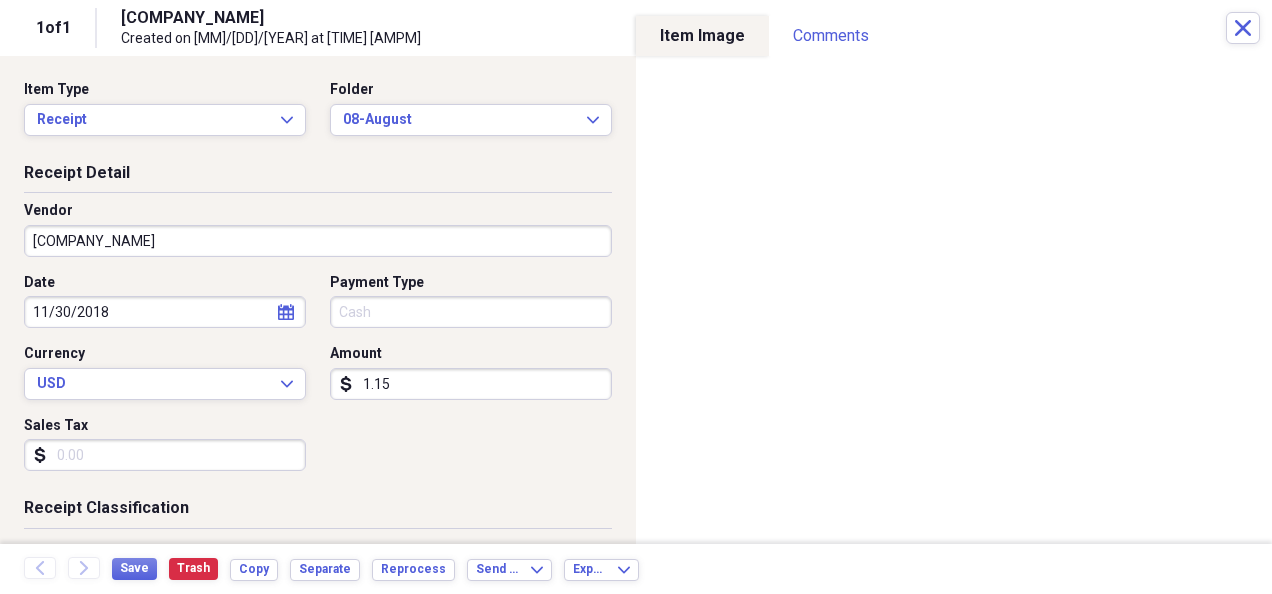 type on "Cash" 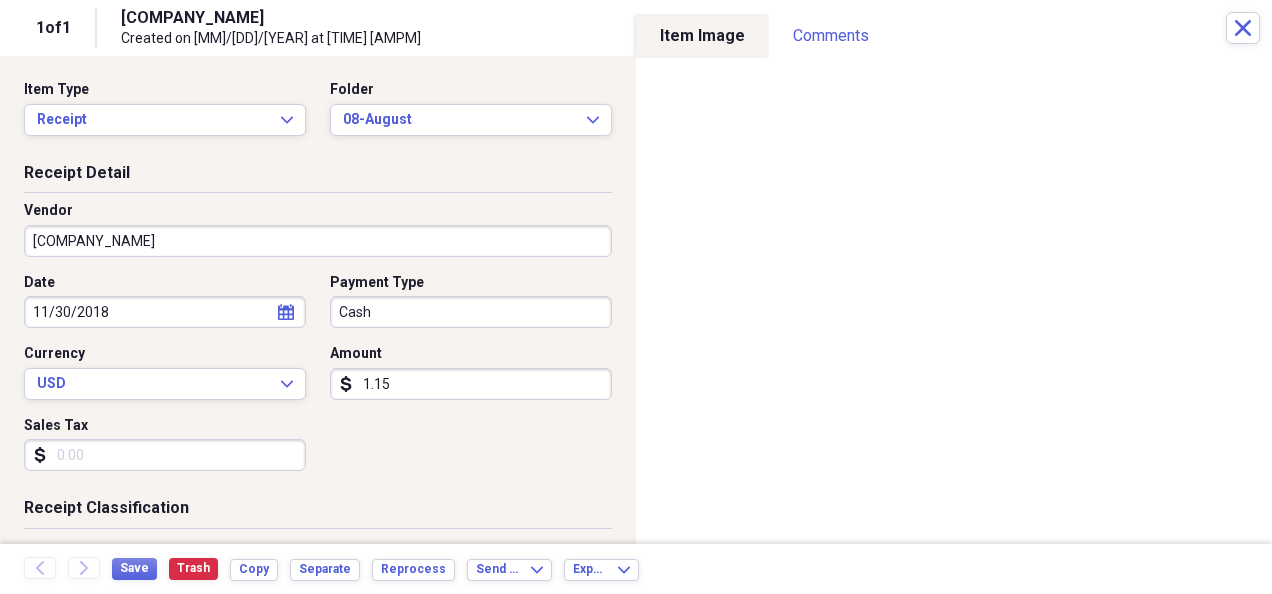 click on "calendar" 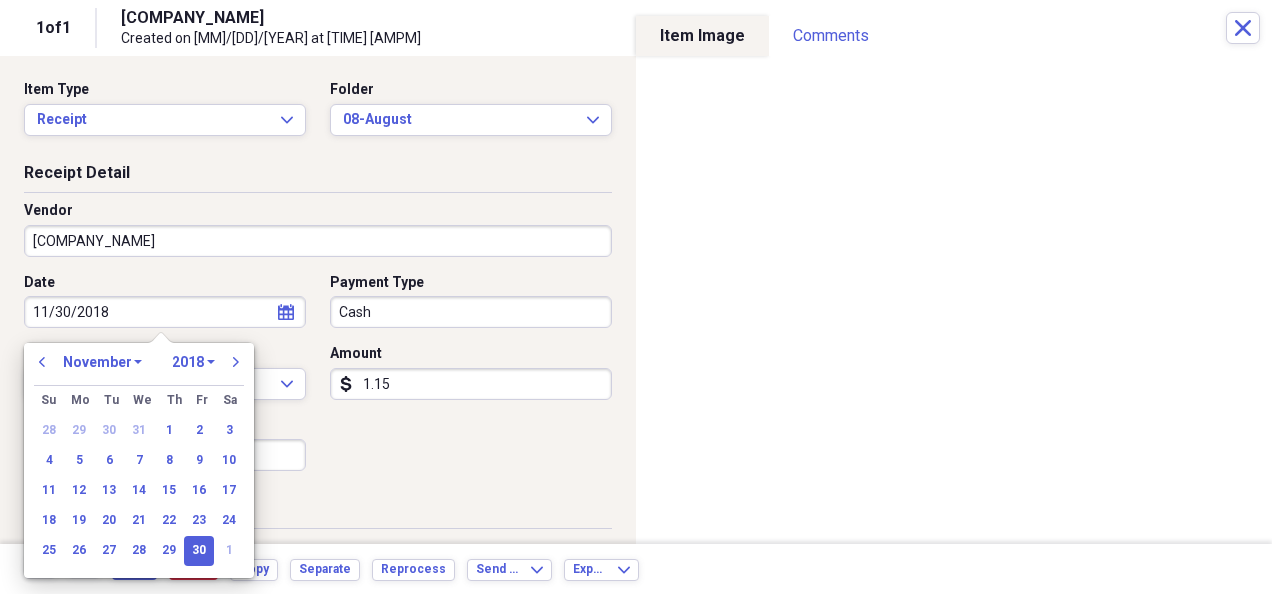 click on "1970 1971 1972 1973 1974 1975 1976 1977 1978 1979 1980 1981 1982 1983 1984 1985 1986 1987 1988 1989 1990 1991 1992 1993 1994 1995 1996 1997 1998 1999 2000 2001 2002 2003 2004 2005 2006 2007 2008 2009 2010 2011 2012 2013 2014 2015 2016 2017 2018 2019 2020 2021 2022 2023 2024 2025 2026 2027 2028 2029 2030 2031 2032 2033 2034 2035" at bounding box center [193, 362] 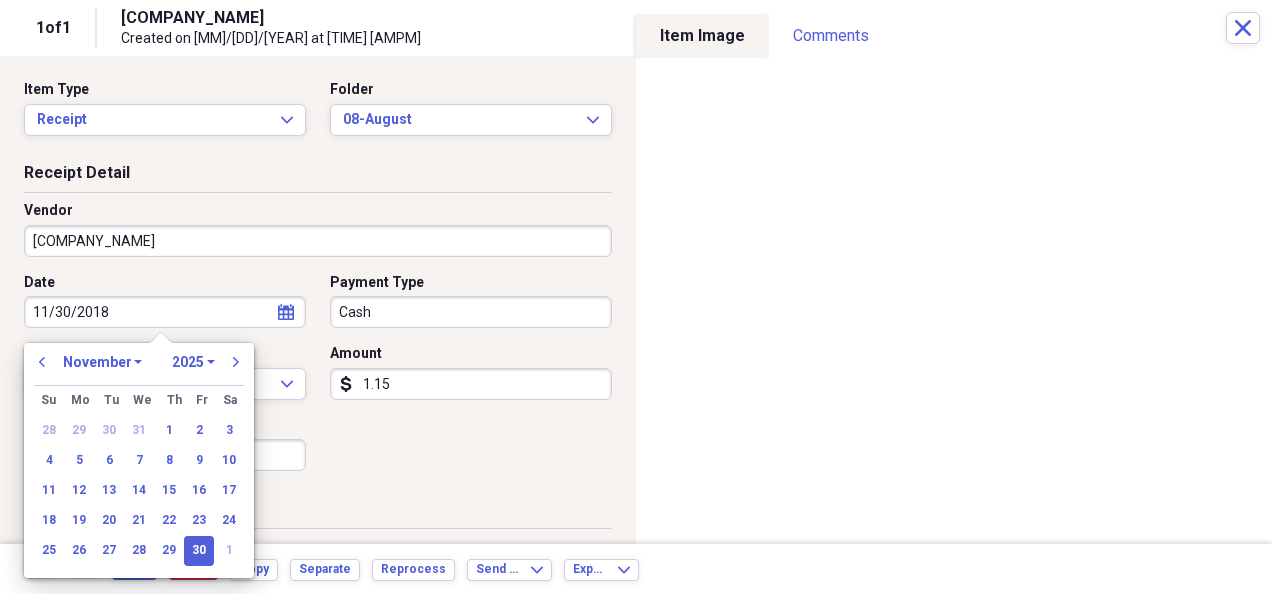 click on "1970 1971 1972 1973 1974 1975 1976 1977 1978 1979 1980 1981 1982 1983 1984 1985 1986 1987 1988 1989 1990 1991 1992 1993 1994 1995 1996 1997 1998 1999 2000 2001 2002 2003 2004 2005 2006 2007 2008 2009 2010 2011 2012 2013 2014 2015 2016 2017 2018 2019 2020 2021 2022 2023 2024 2025 2026 2027 2028 2029 2030 2031 2032 2033 2034 2035" at bounding box center (193, 362) 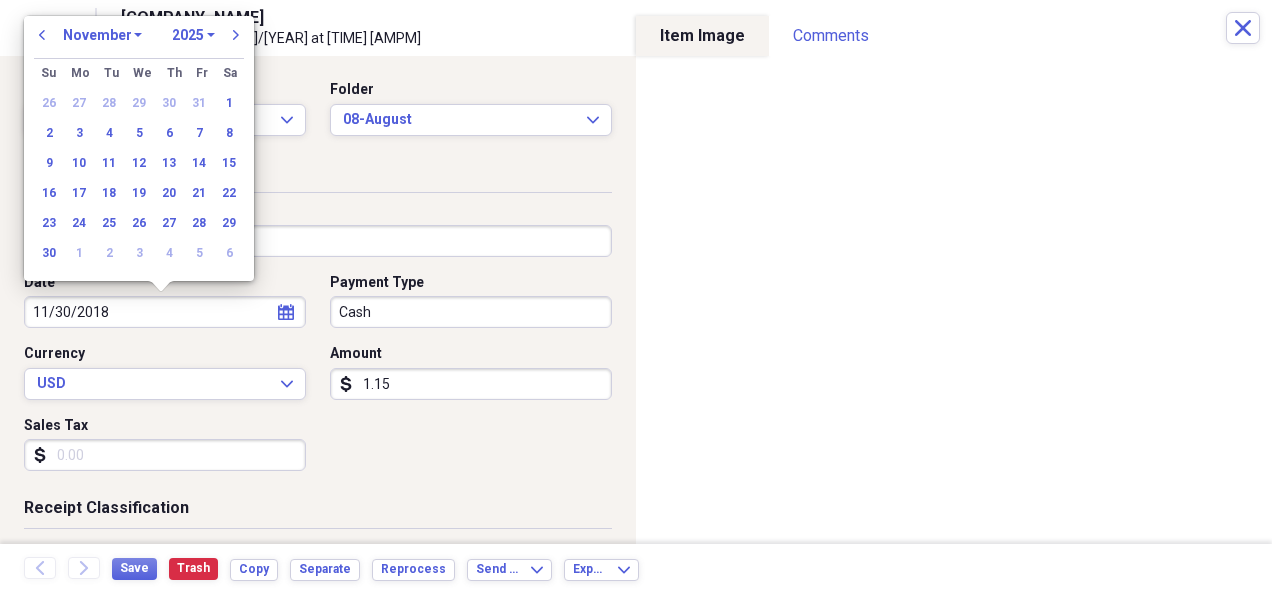 click on "January February March April May June July August September October November December" at bounding box center [102, 35] 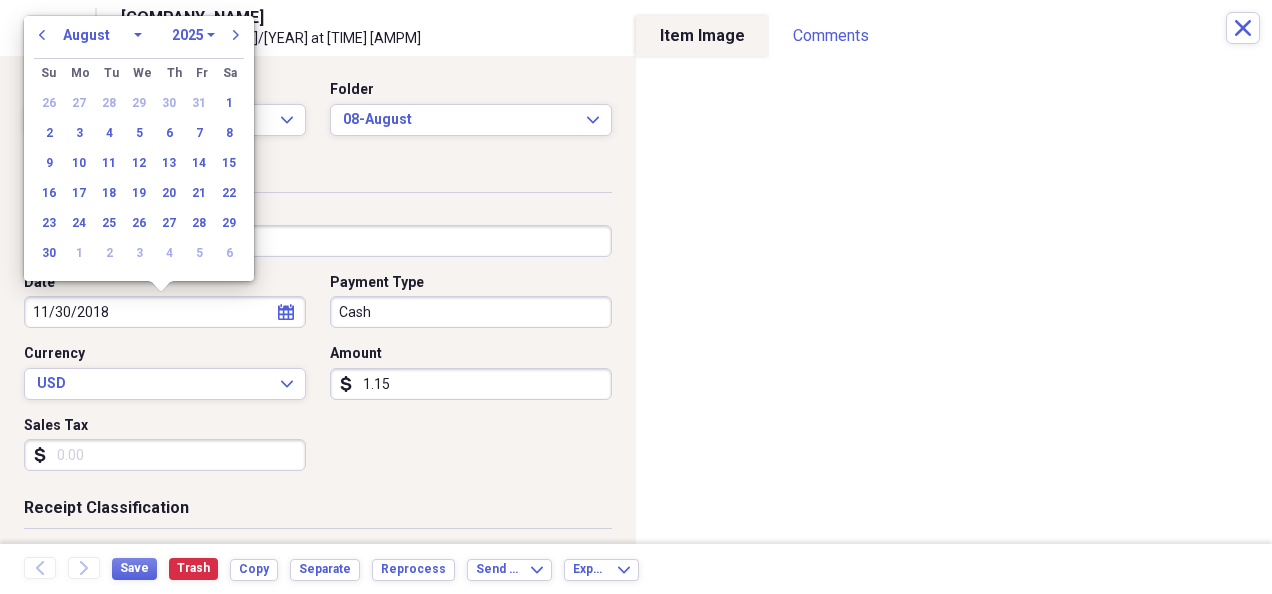 click on "January February March April May June July August September October November December" at bounding box center [102, 35] 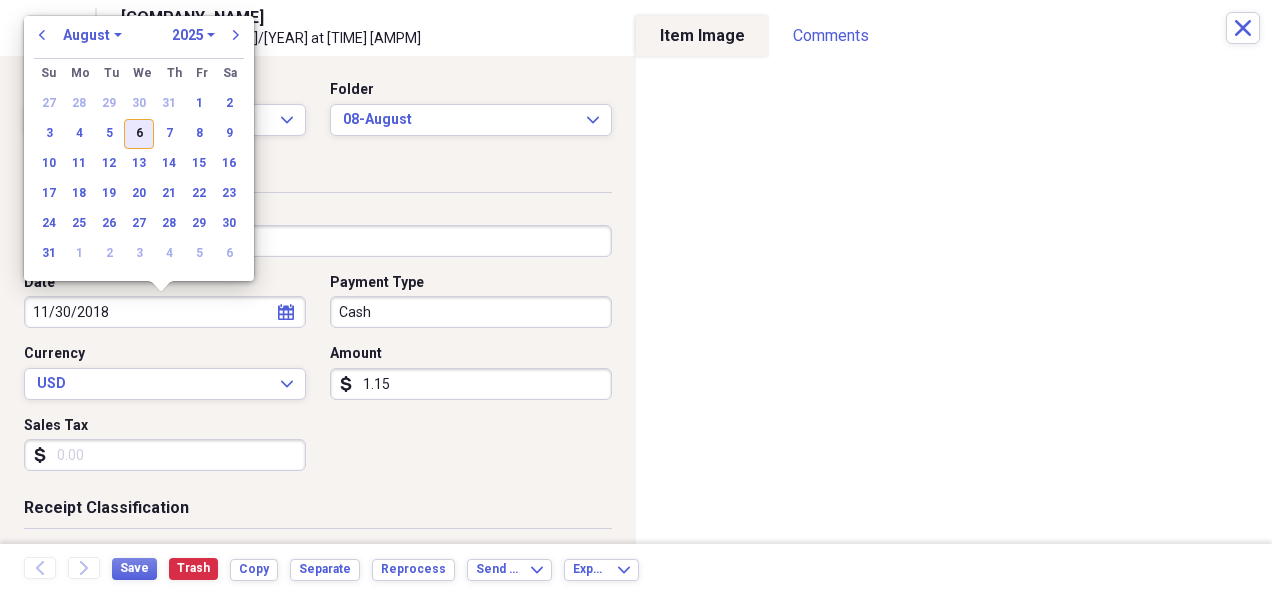 click on "6" at bounding box center [139, 134] 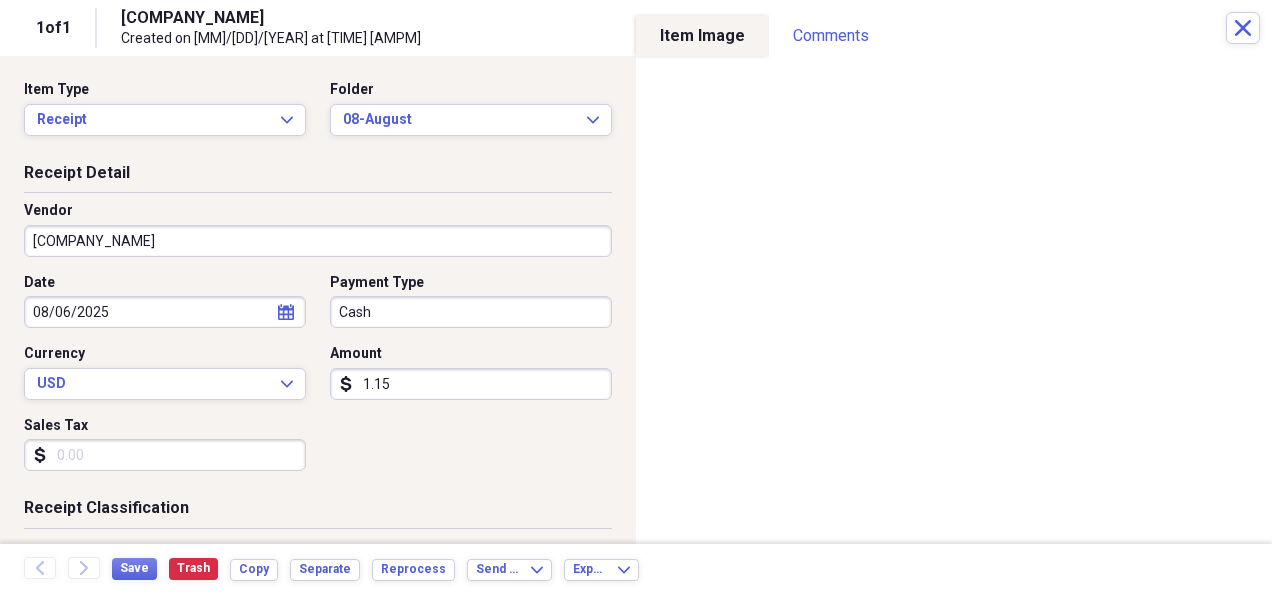 click on "list Manage My List Account [BRAND] [BRAND] Cash selected Credit Debit [BRAND] [BRAND] [BRAND] [BRAND] MasterCard Unknown Visa [BRAND]" at bounding box center (636, 297) 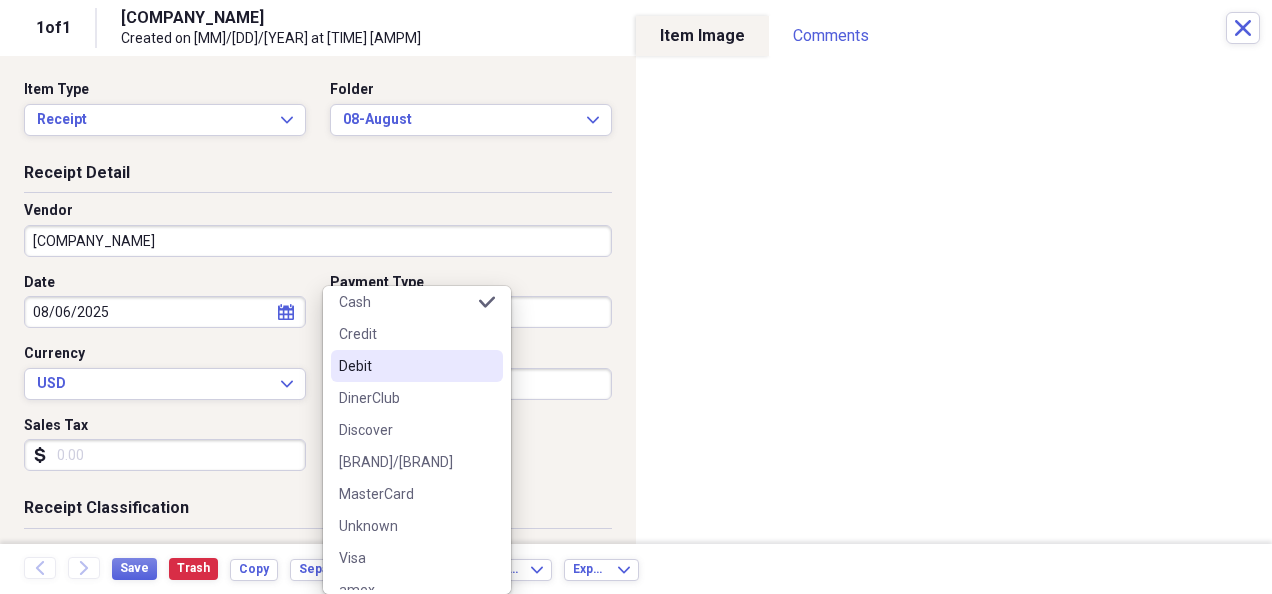 scroll, scrollTop: 156, scrollLeft: 0, axis: vertical 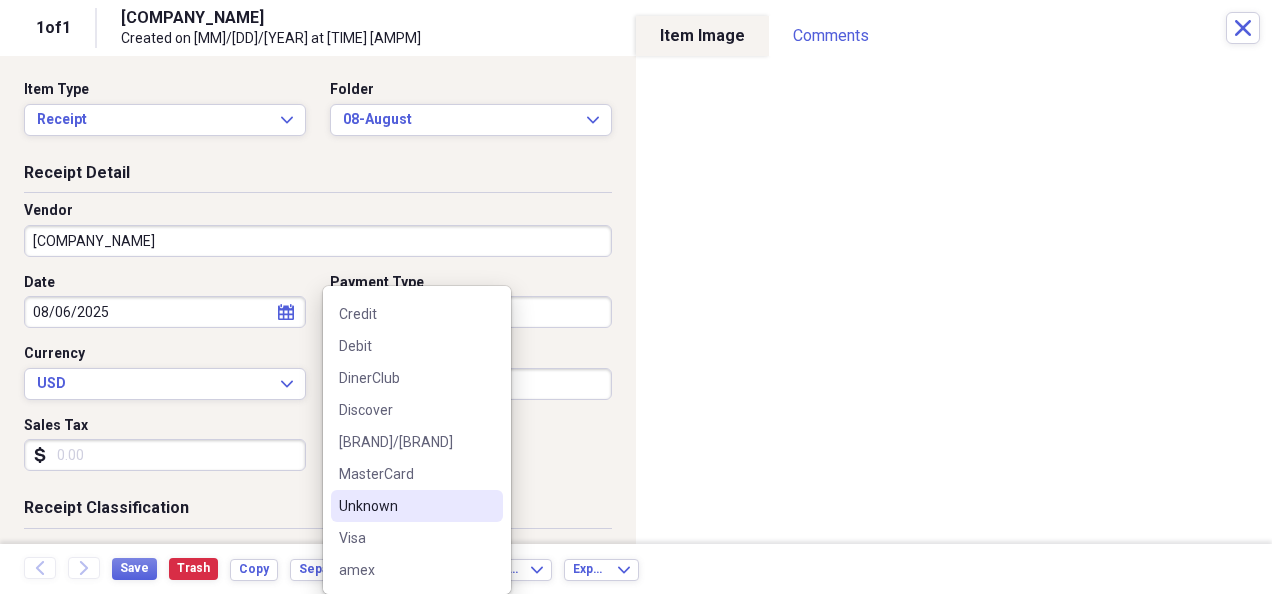 click on "Unknown" at bounding box center (405, 506) 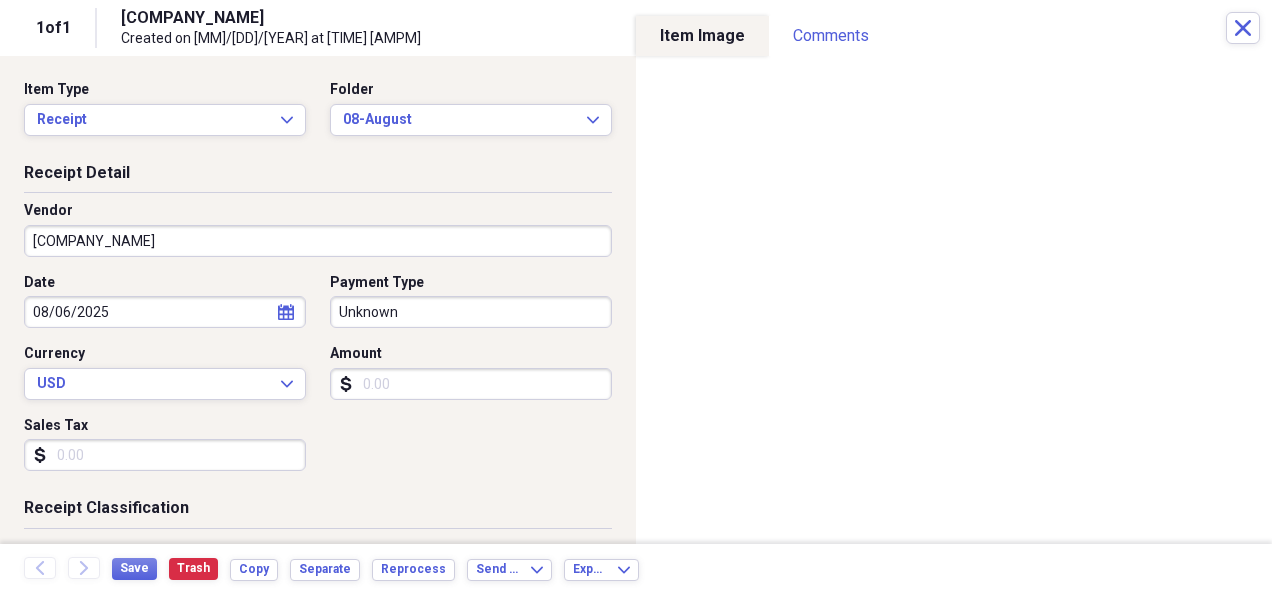 type 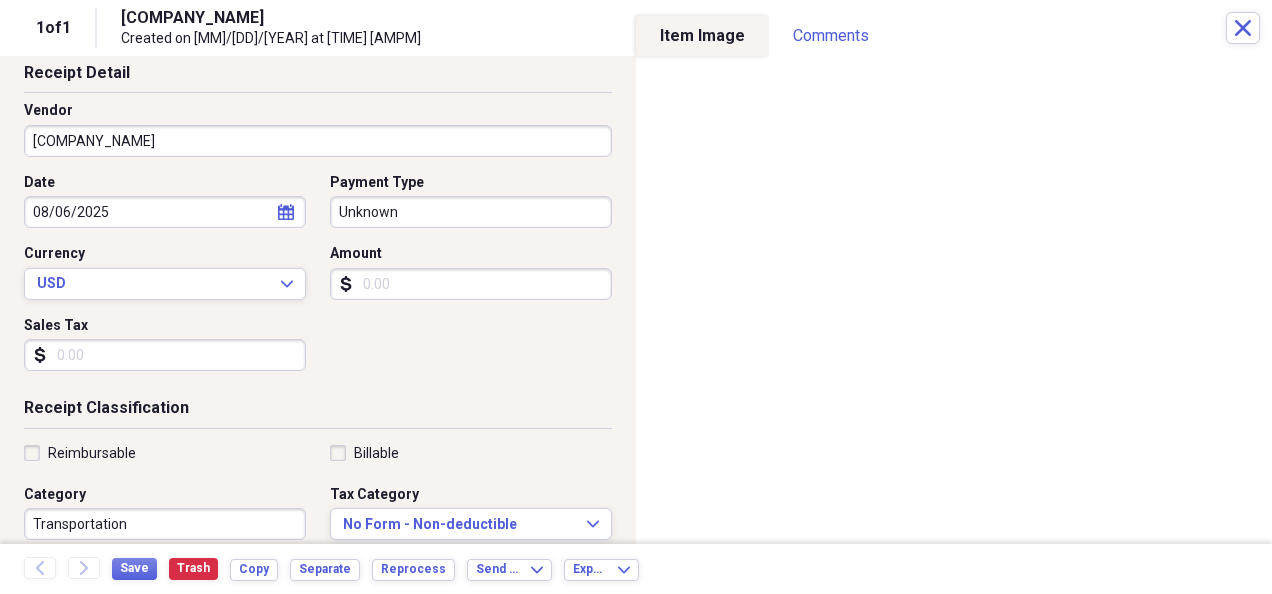 scroll, scrollTop: 200, scrollLeft: 0, axis: vertical 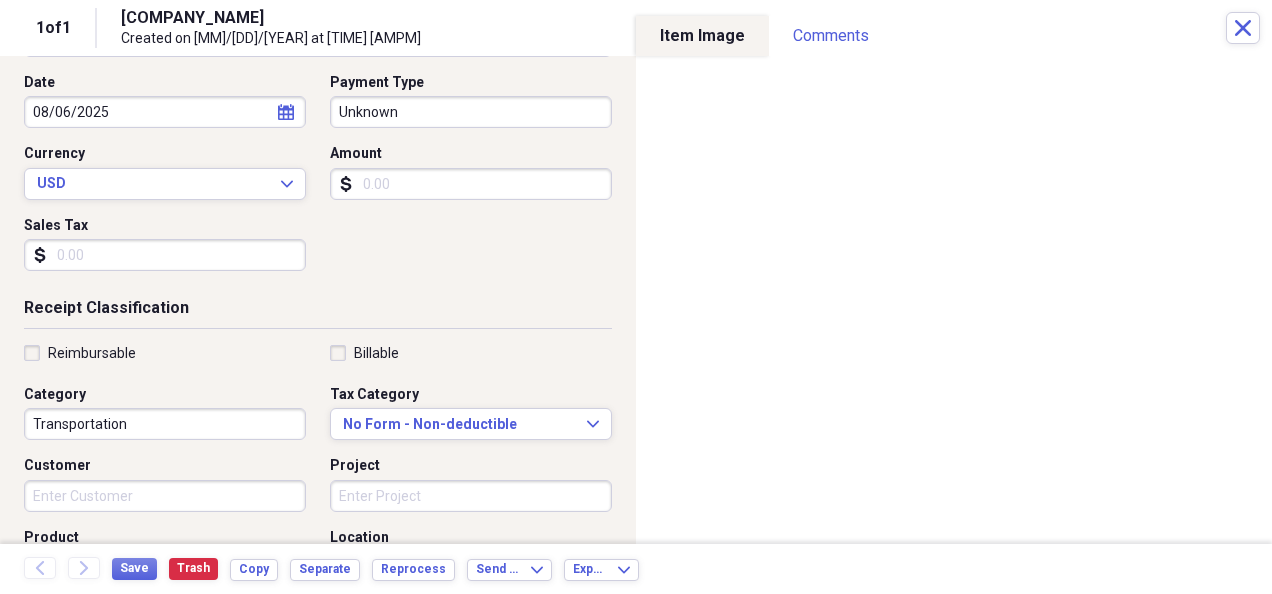 click on "Transportation" at bounding box center [165, 424] 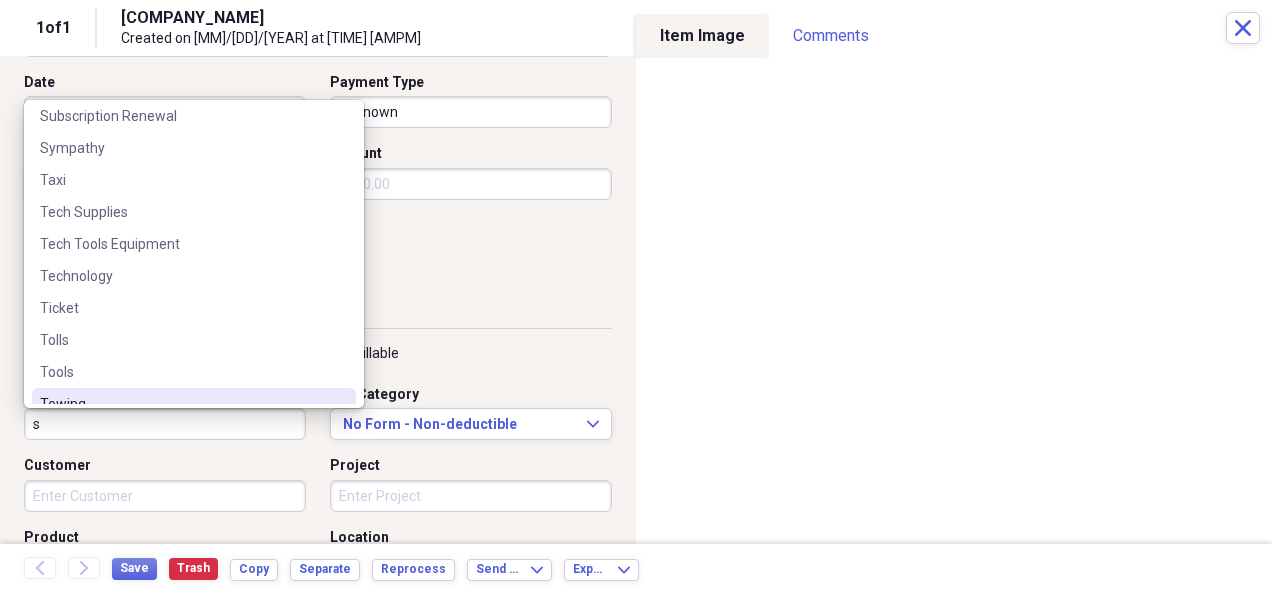 scroll, scrollTop: 0, scrollLeft: 0, axis: both 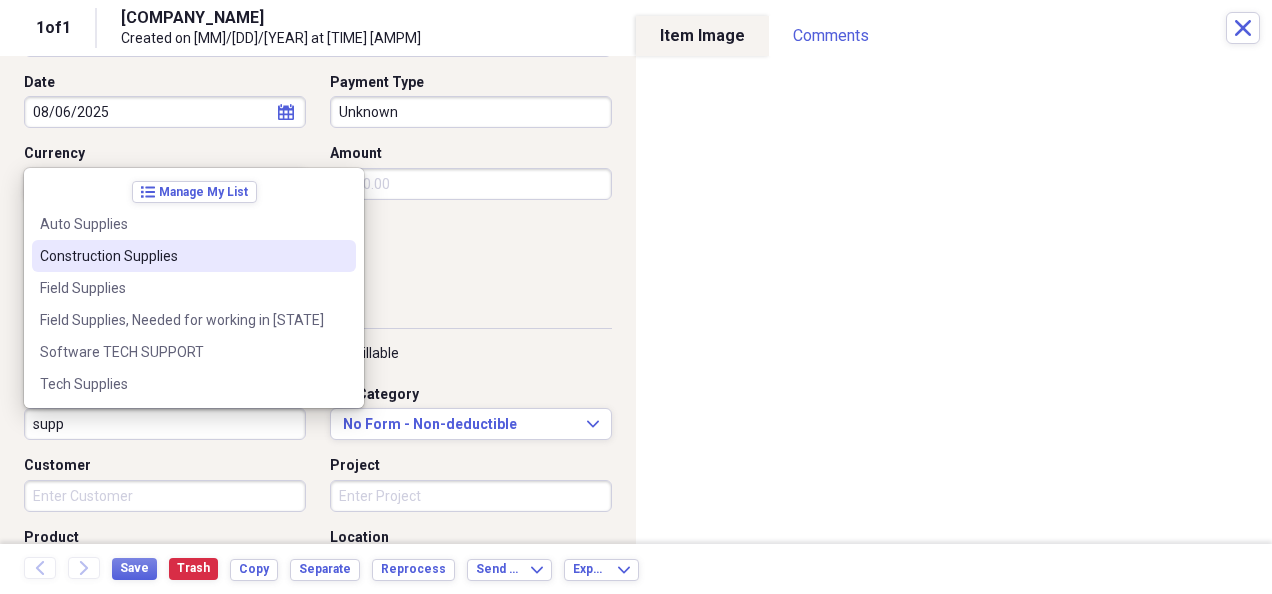 click on "Construction Supplies" at bounding box center (182, 256) 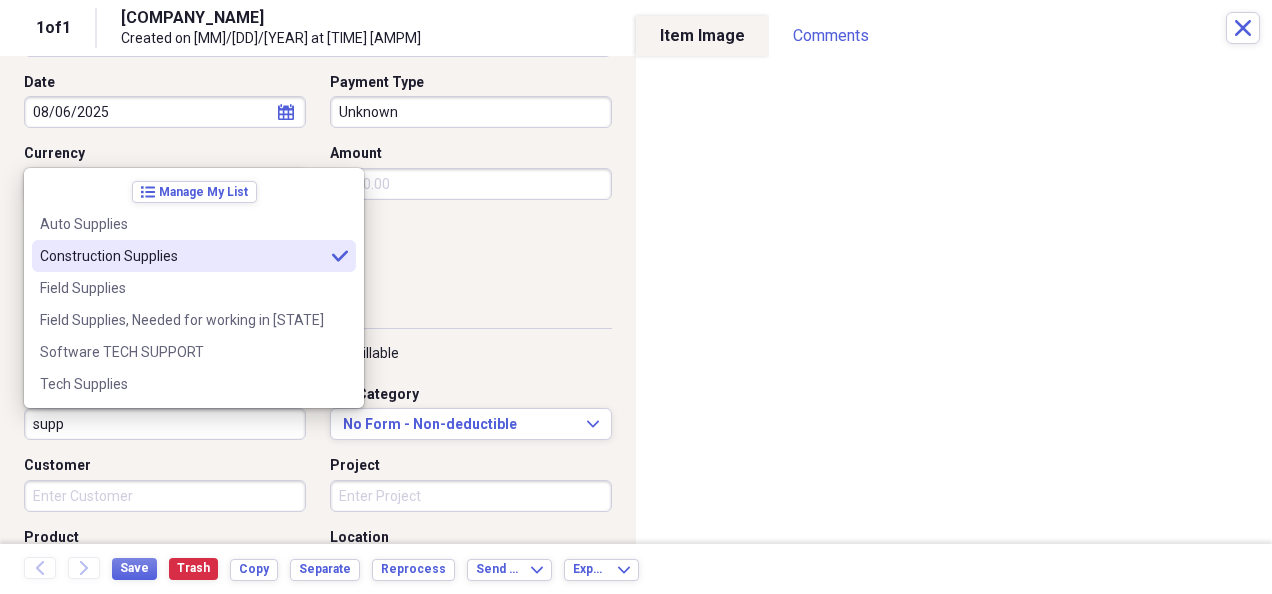 type on "Construction Supplies" 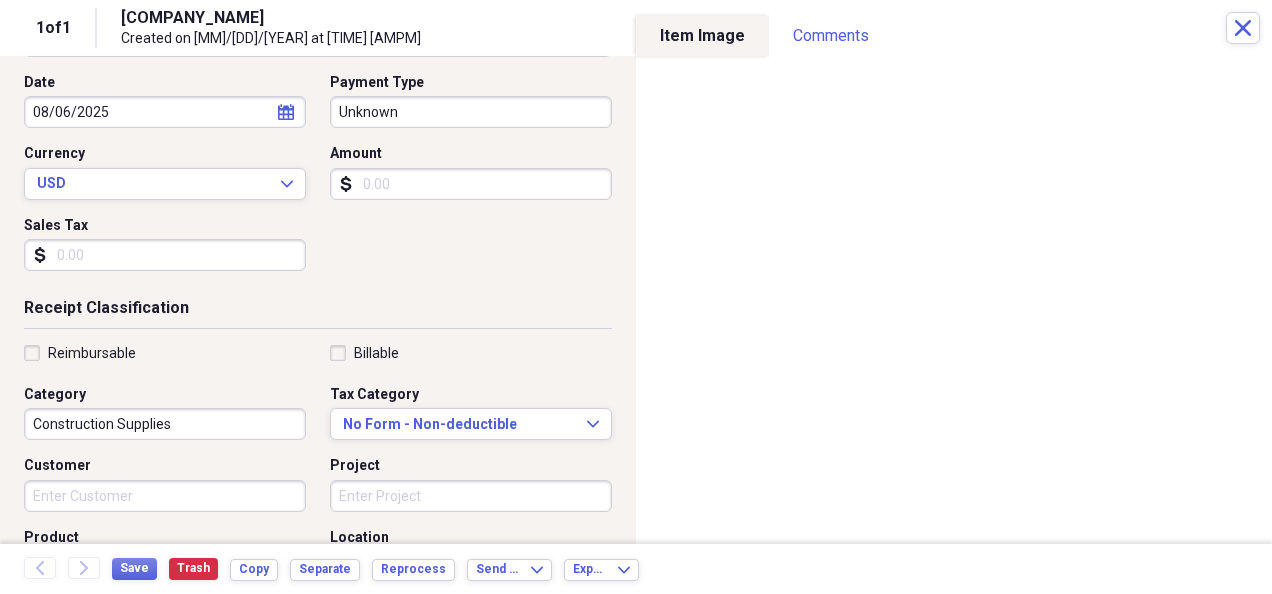 scroll, scrollTop: 300, scrollLeft: 0, axis: vertical 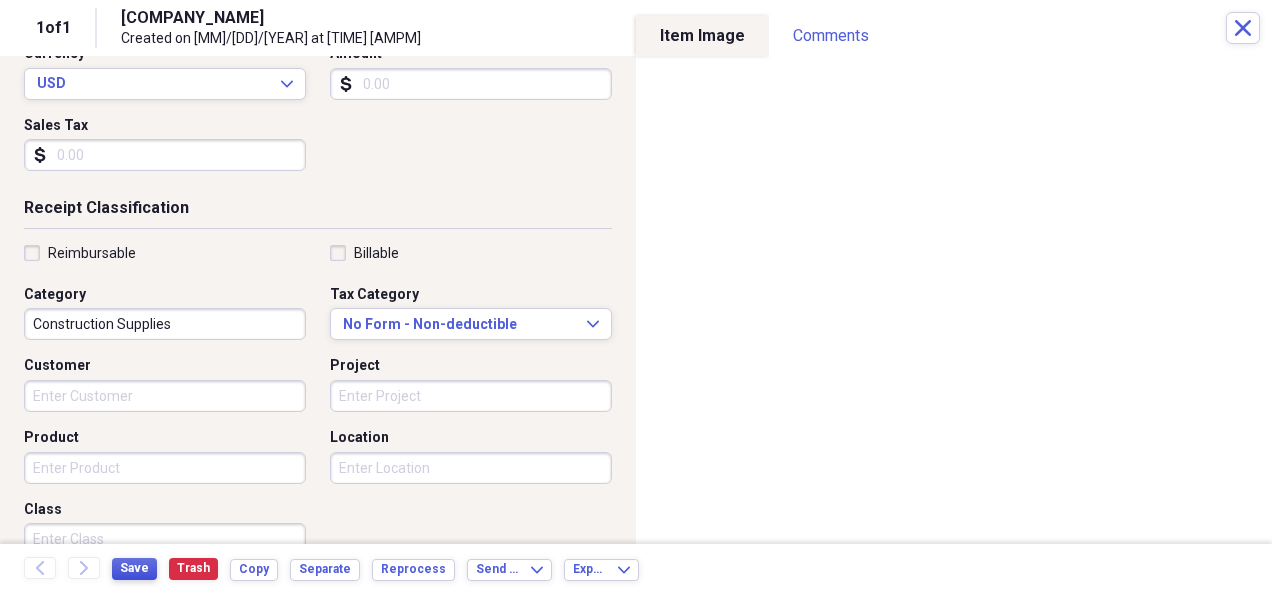 click on "Save" at bounding box center [134, 568] 